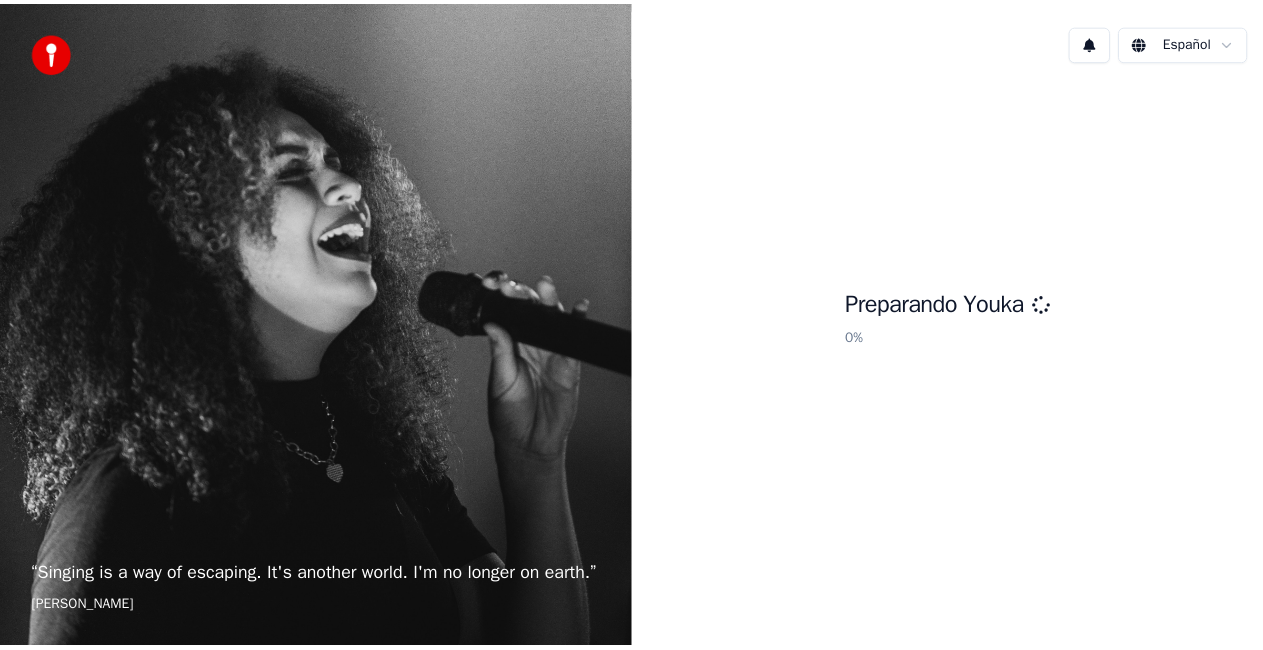 scroll, scrollTop: 0, scrollLeft: 0, axis: both 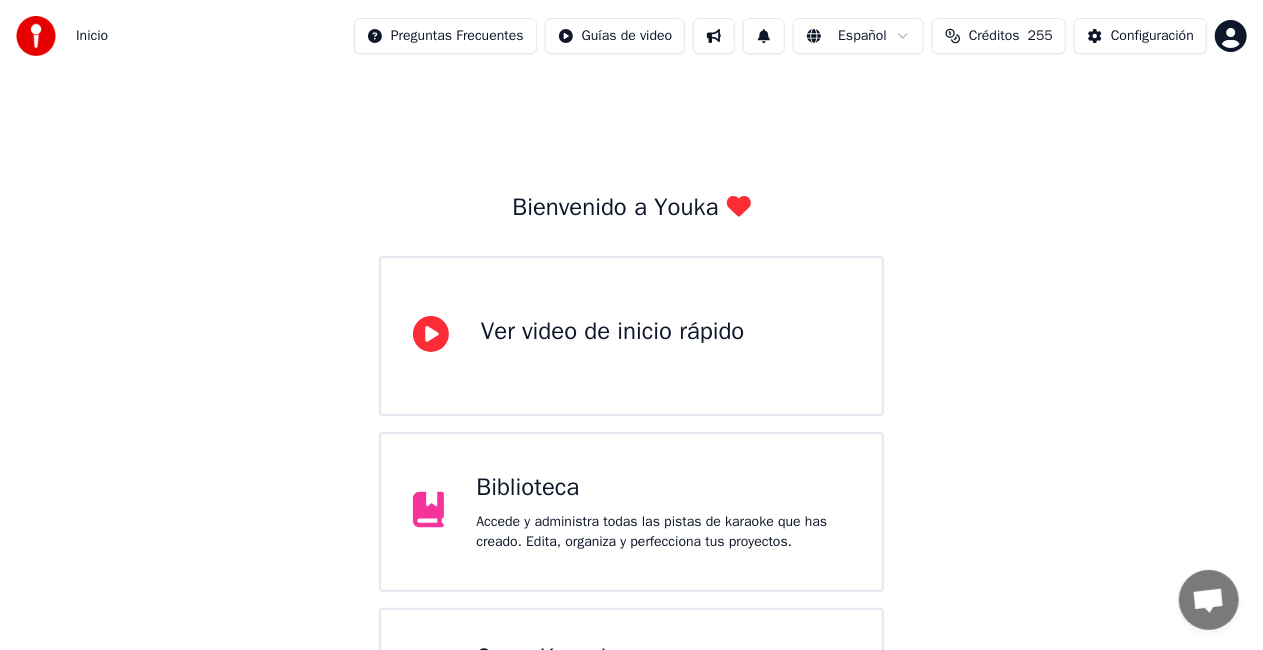click on "Biblioteca Accede y administra todas las pistas de karaoke que has creado. Edita, organiza y perfecciona tus proyectos." at bounding box center [631, 512] 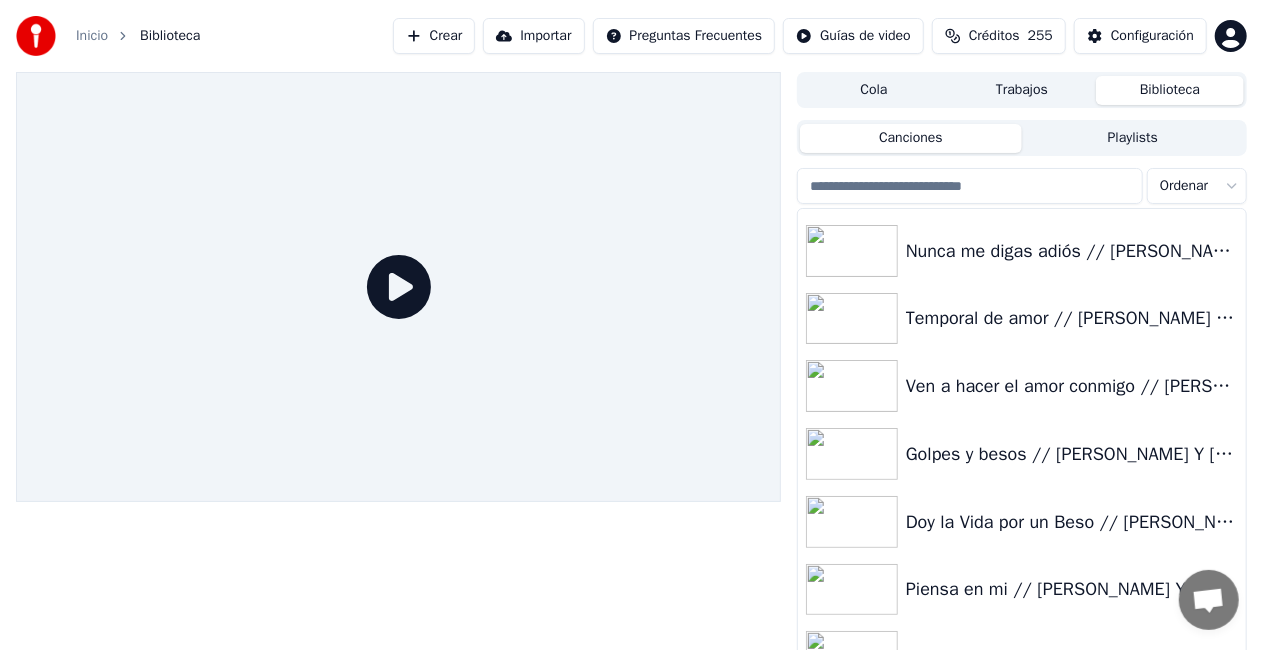 scroll, scrollTop: 1113, scrollLeft: 0, axis: vertical 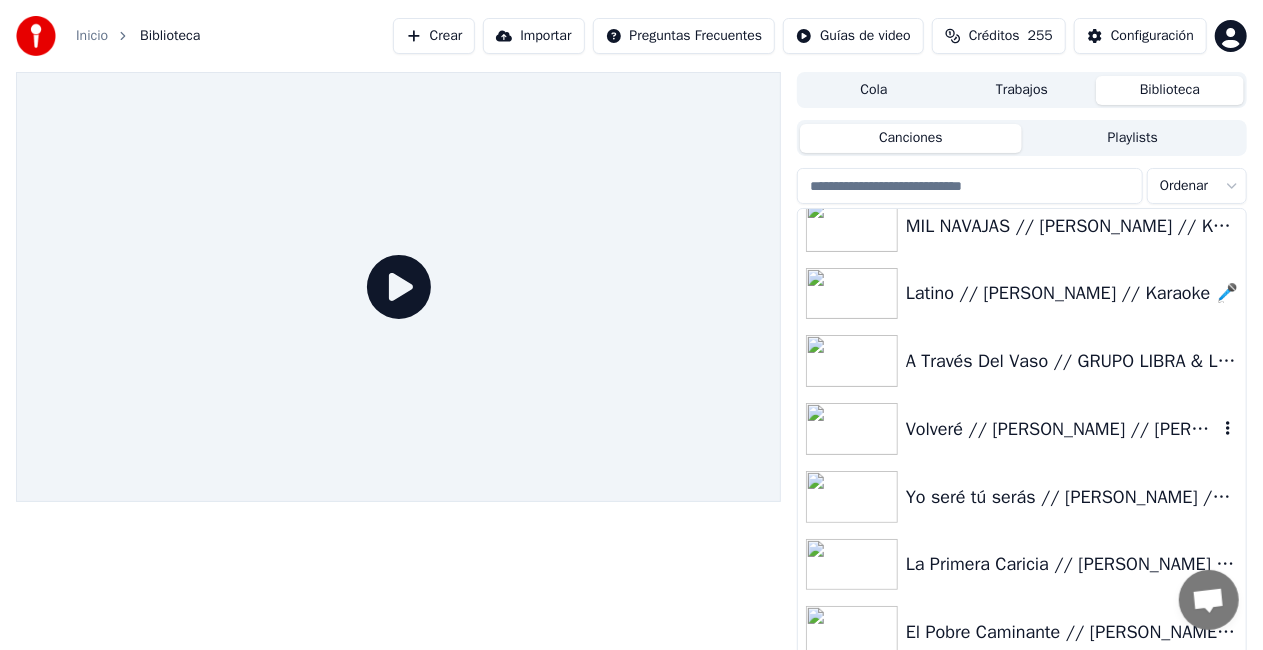 click on "Volveré // [PERSON_NAME] // [PERSON_NAME] ( Mariachi) 🎤" at bounding box center [1062, 429] 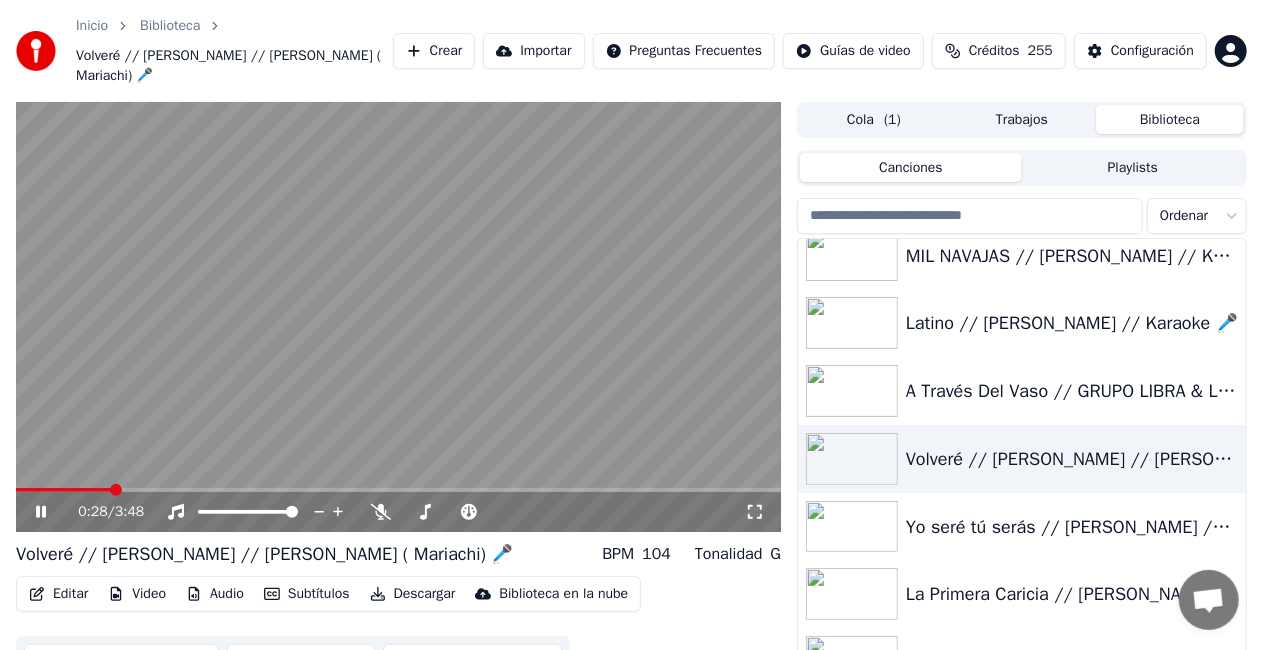 click 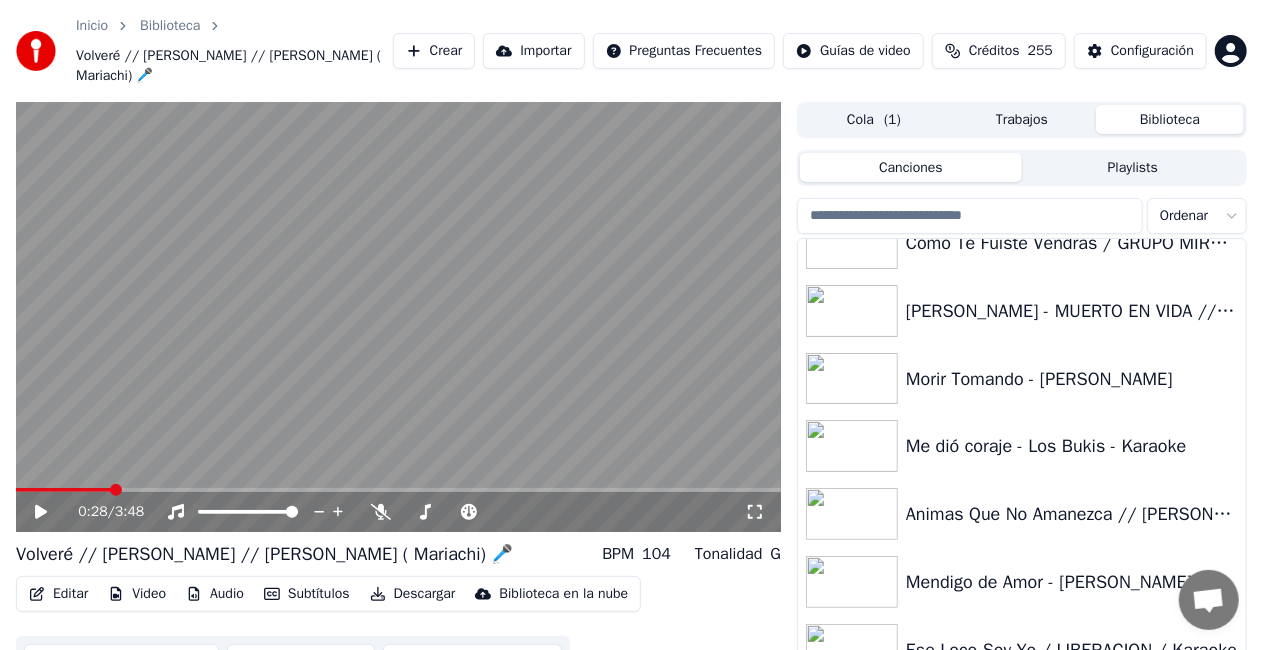 scroll, scrollTop: 7338, scrollLeft: 0, axis: vertical 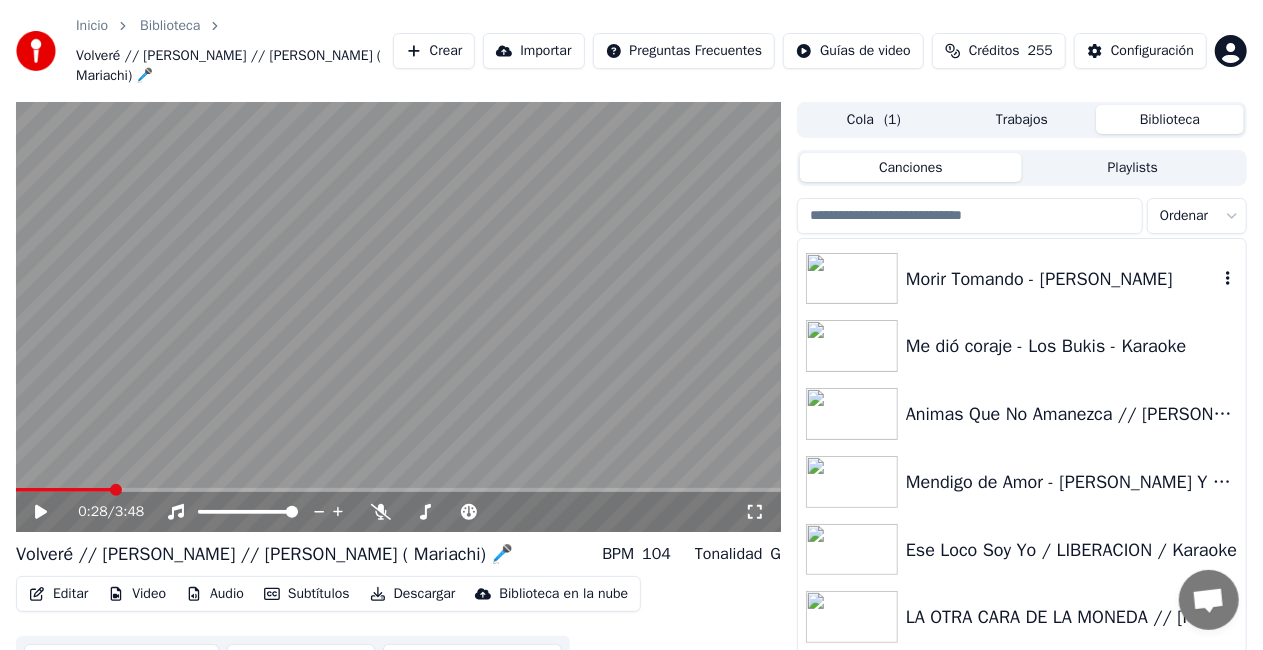 click on "Morir Tomando - [PERSON_NAME]" at bounding box center (1062, 279) 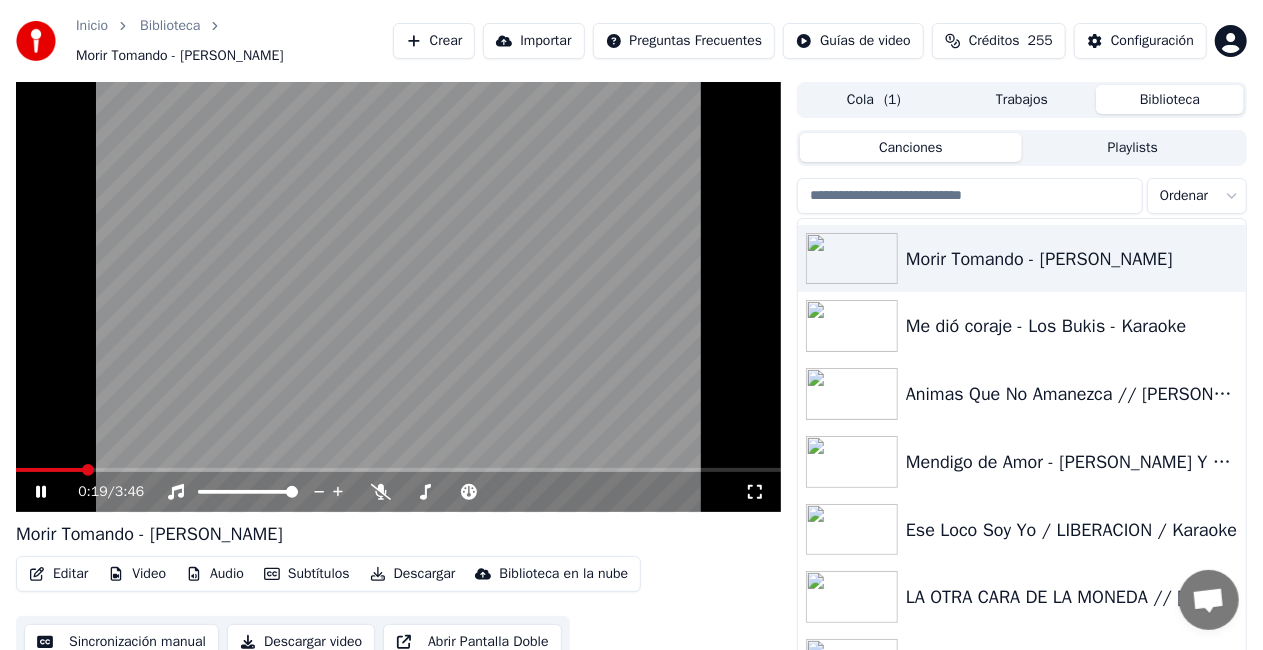 drag, startPoint x: 606, startPoint y: 329, endPoint x: 347, endPoint y: 360, distance: 260.8486 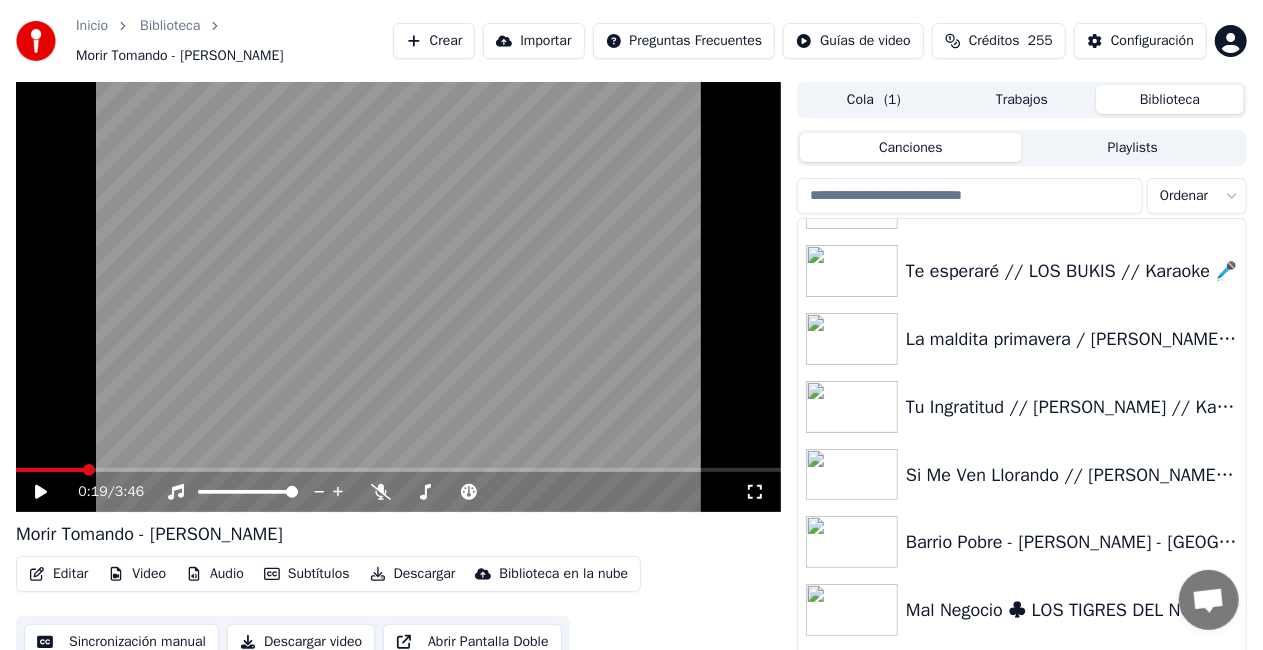 scroll, scrollTop: 12390, scrollLeft: 0, axis: vertical 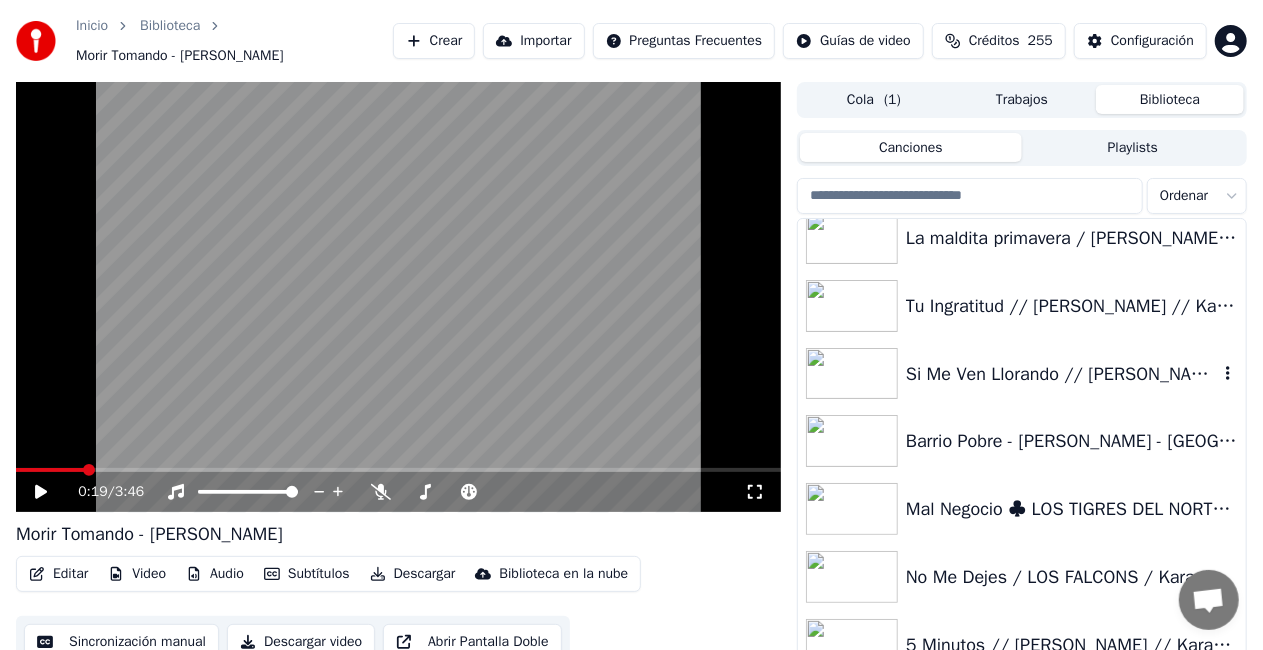 click on "Si Me Ven Llorando // [PERSON_NAME] // Karaoke 🎤" at bounding box center (1062, 374) 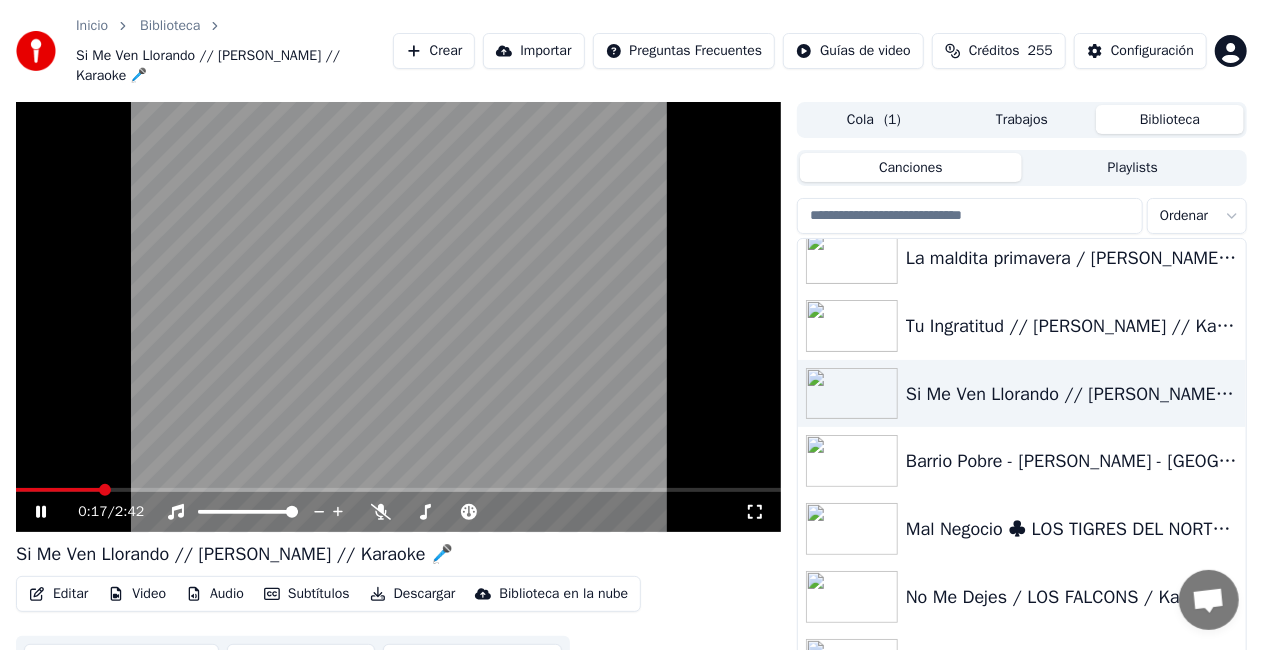click at bounding box center (398, 317) 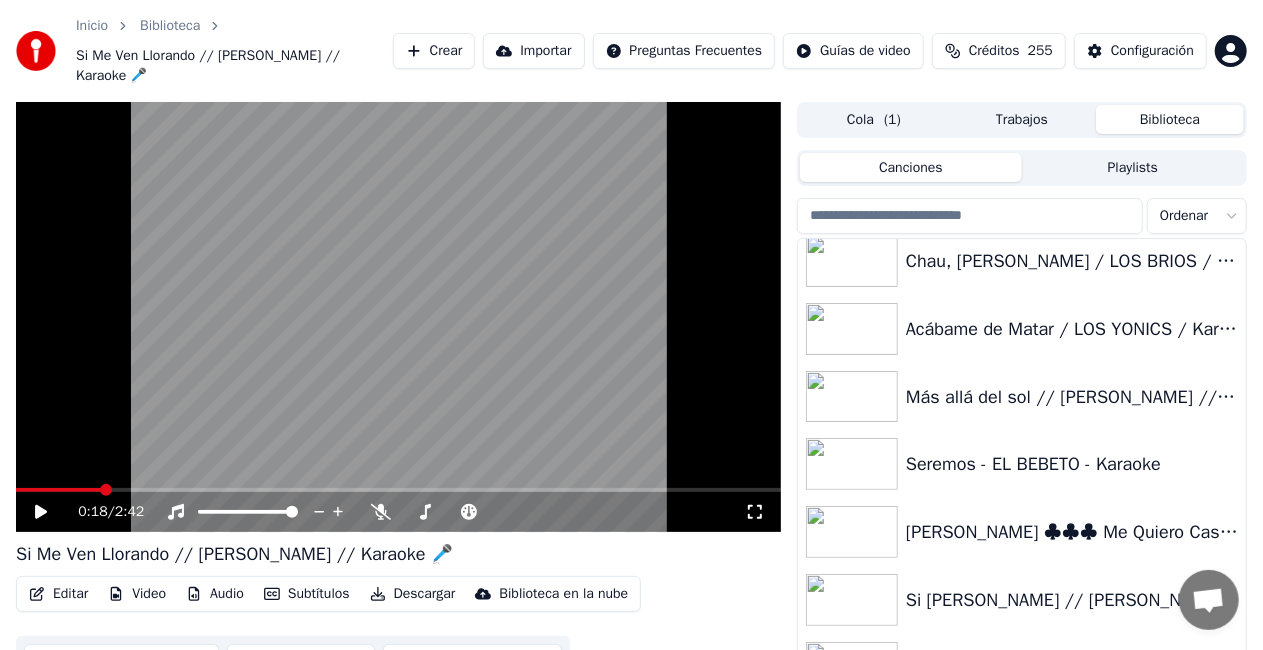 scroll, scrollTop: 16432, scrollLeft: 0, axis: vertical 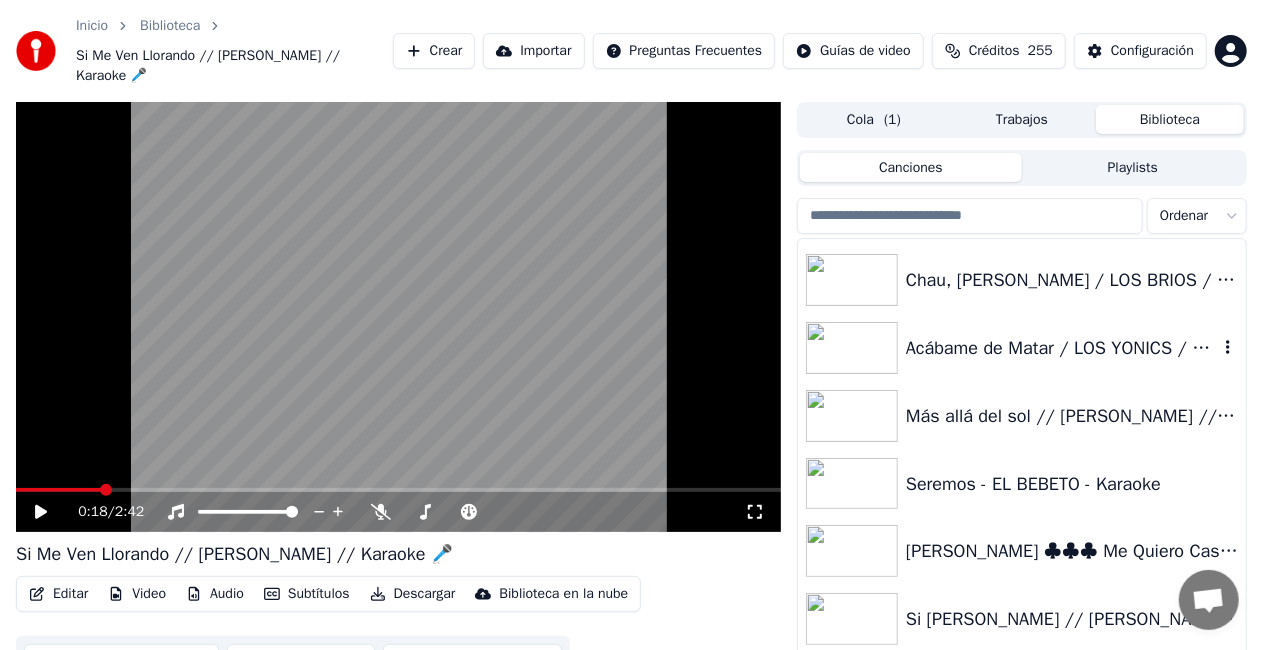 click on "Acábame de Matar / LOS YONICS / Karaoke" at bounding box center [1062, 348] 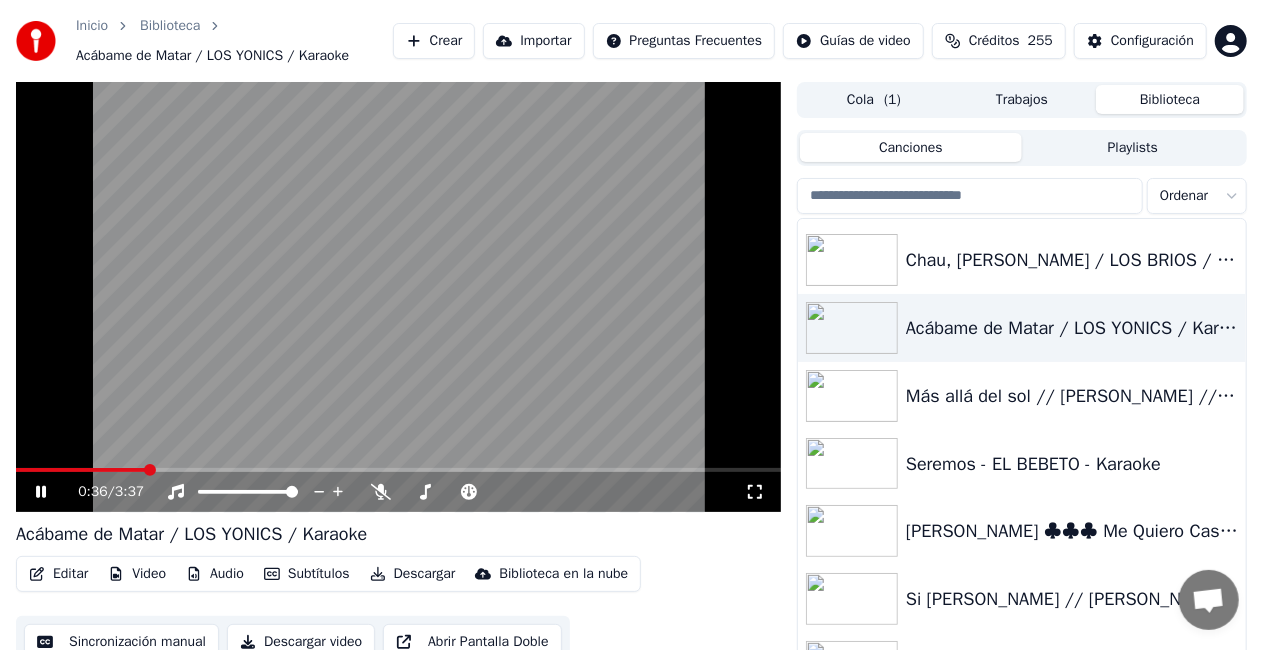 click at bounding box center [398, 297] 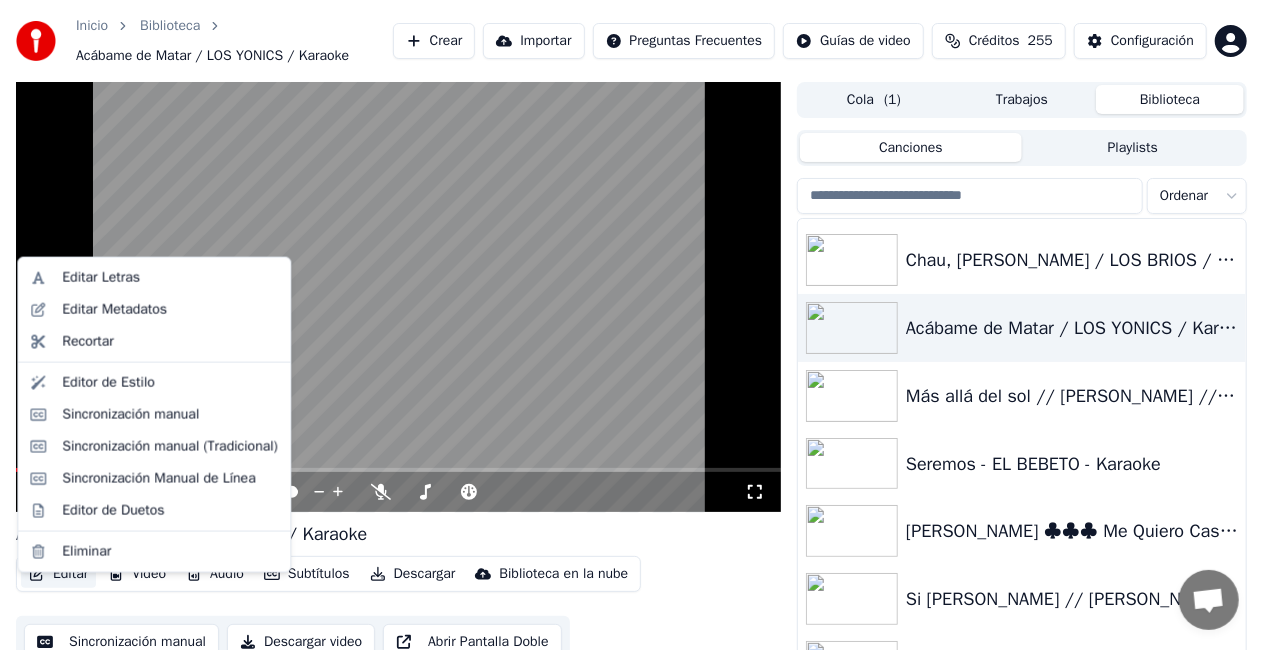 click on "Editar" at bounding box center (58, 574) 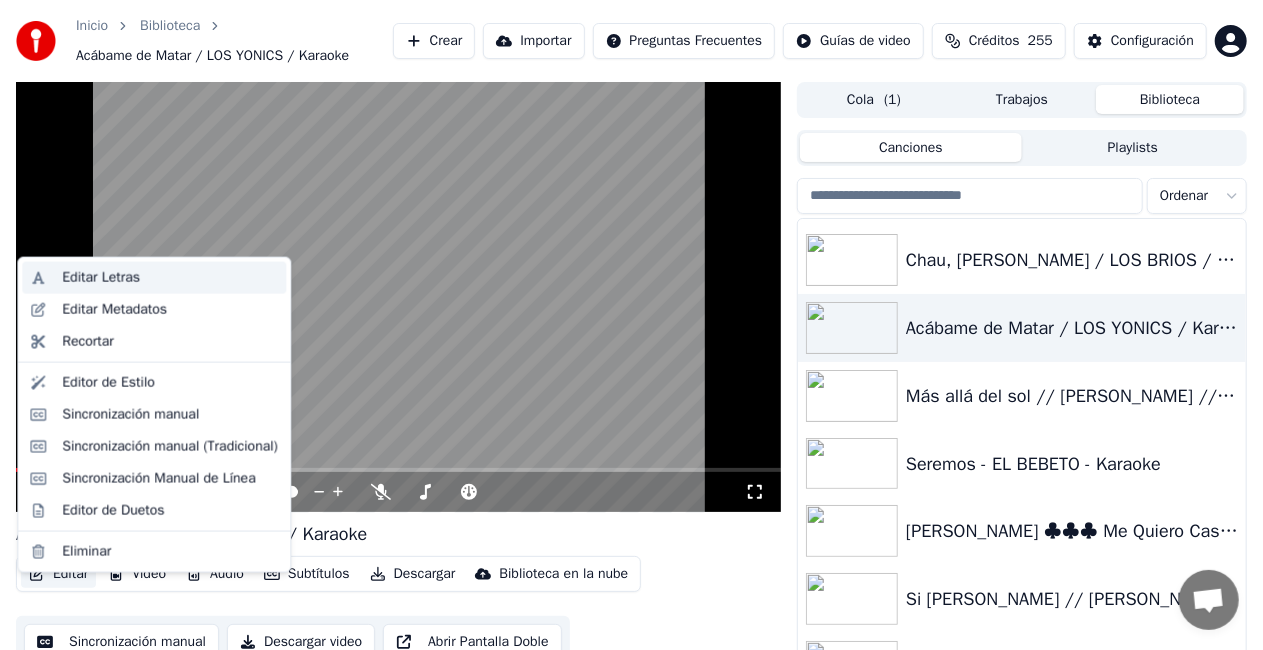 click on "Editar Letras" at bounding box center (101, 278) 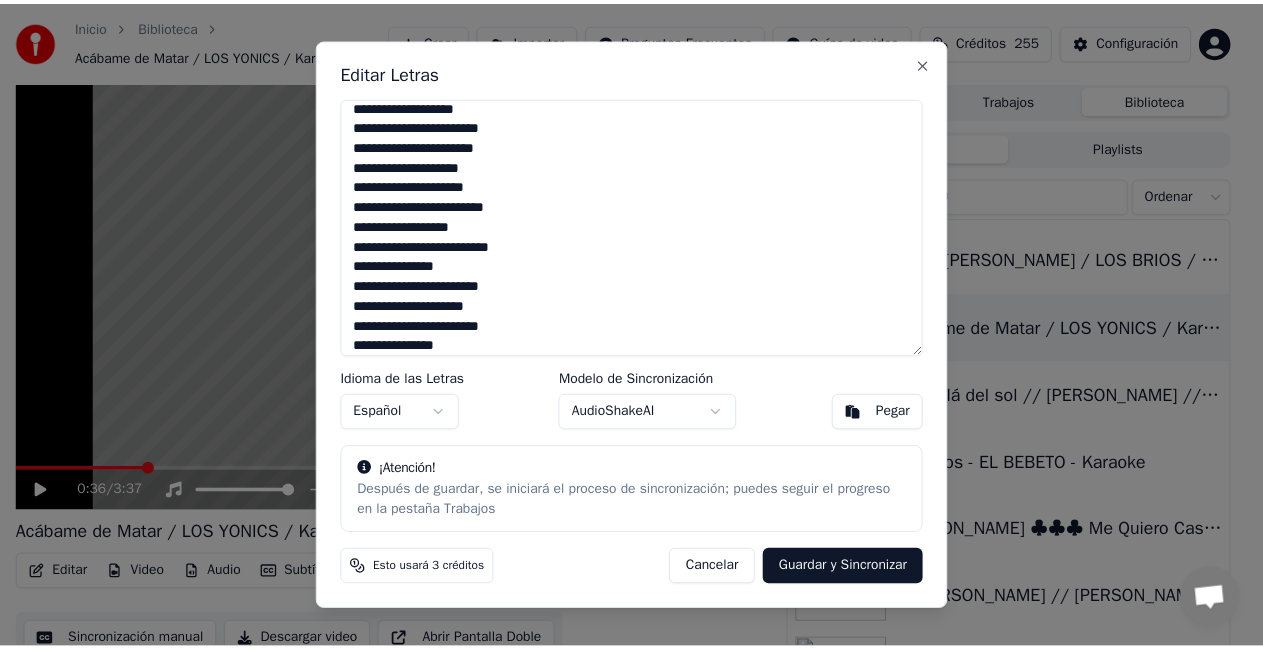 scroll, scrollTop: 0, scrollLeft: 0, axis: both 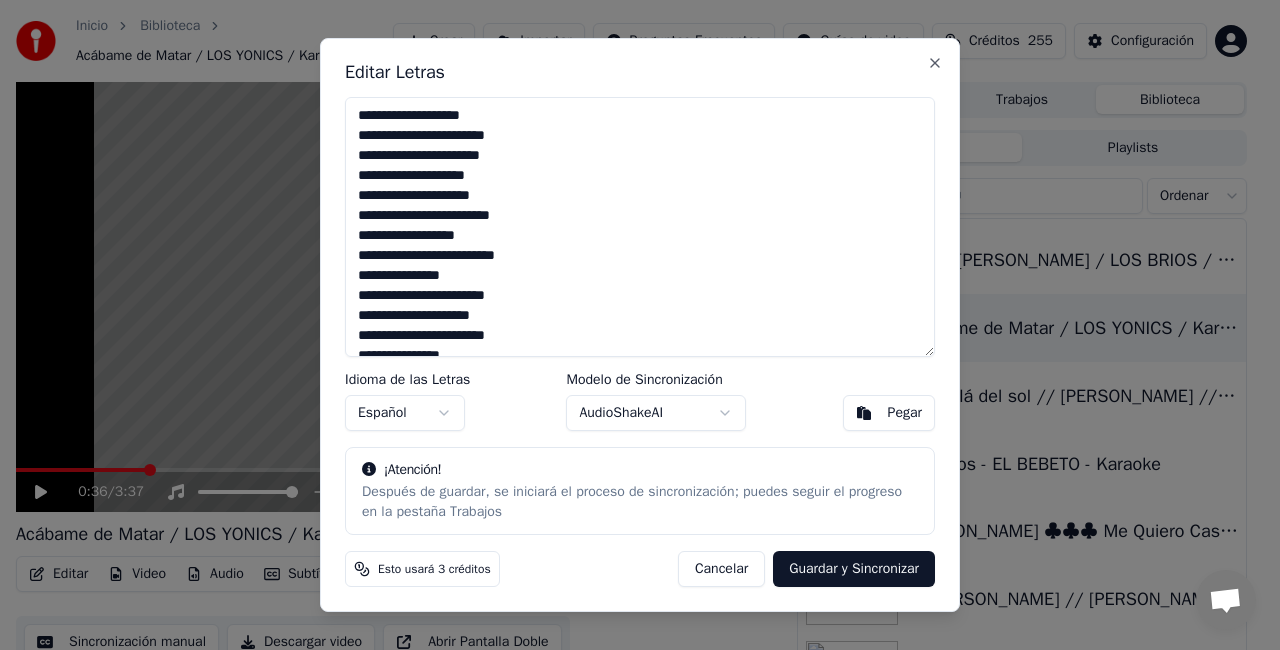 click on "Guardar y Sincronizar" at bounding box center (854, 569) 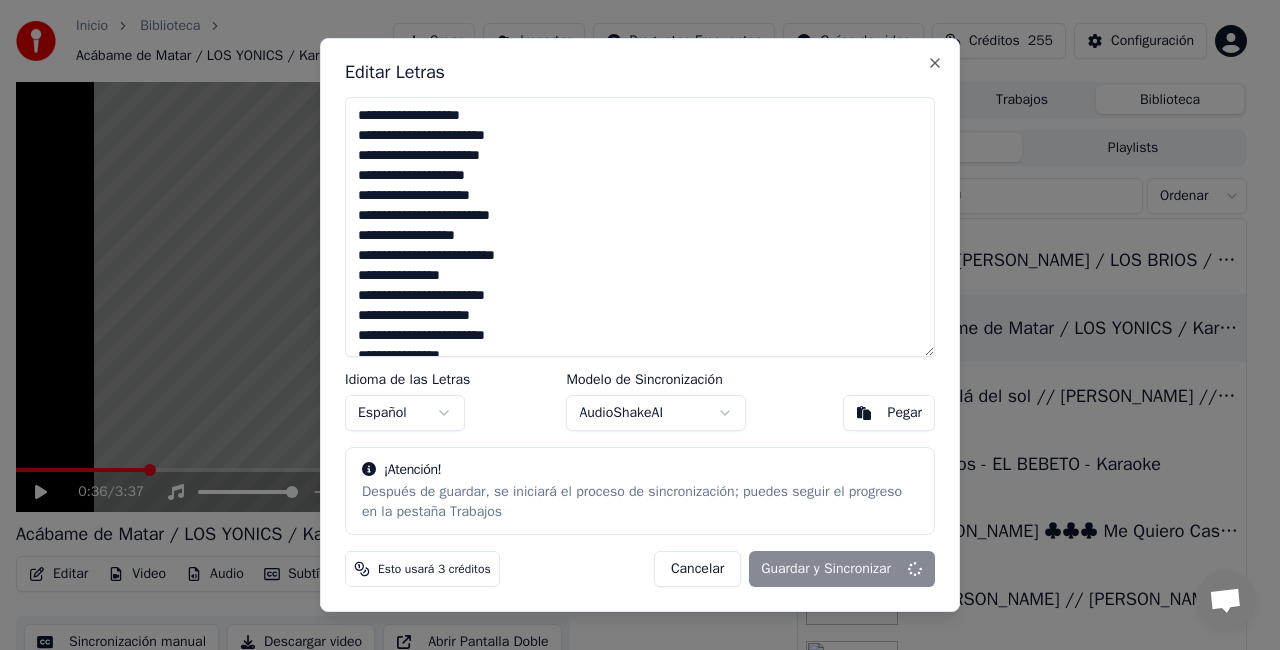 type on "**********" 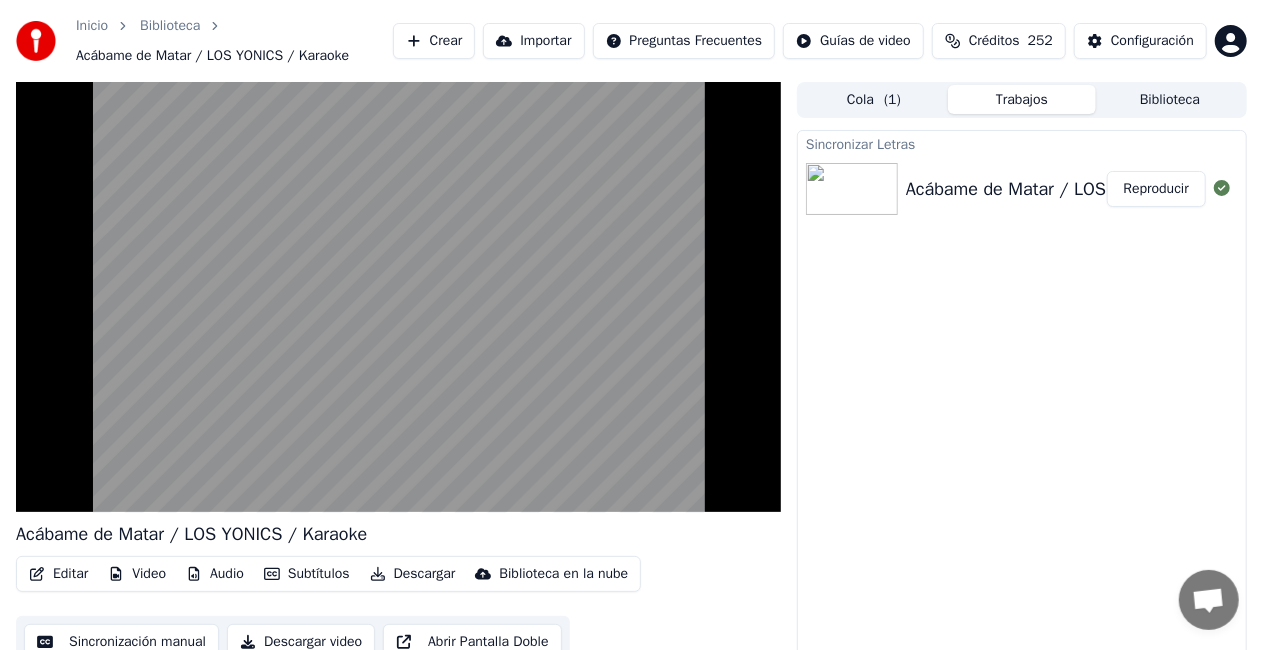 click on "Reproducir" at bounding box center (1156, 189) 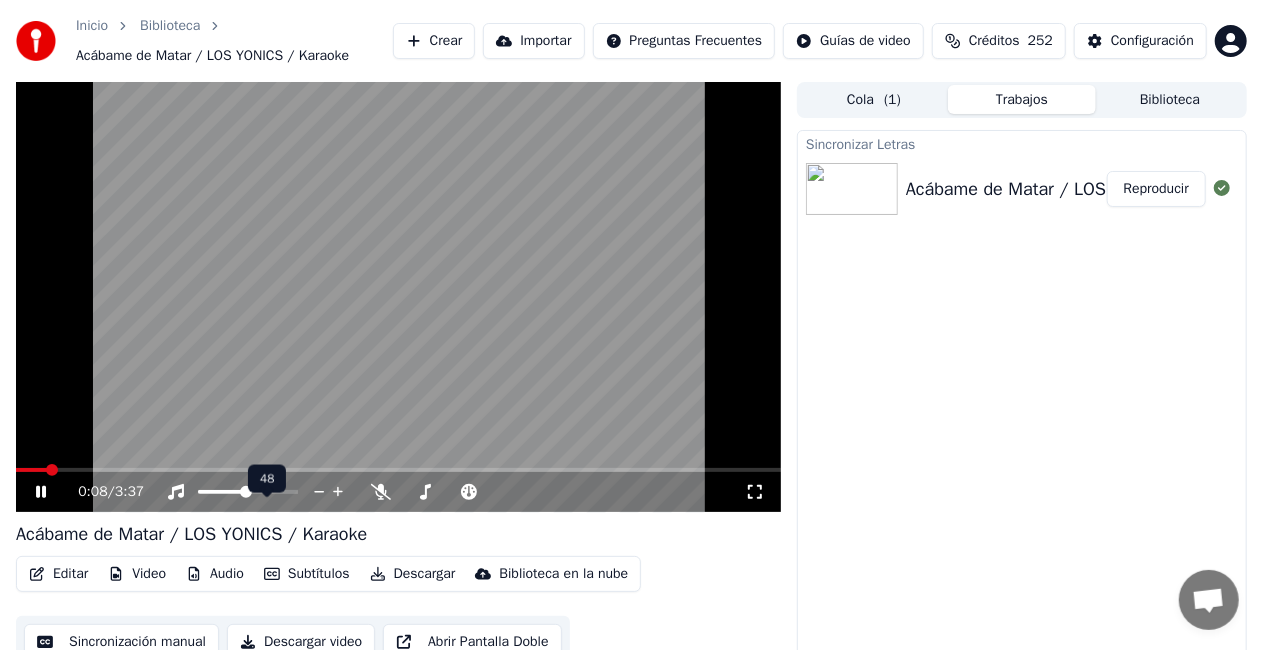 click at bounding box center (222, 492) 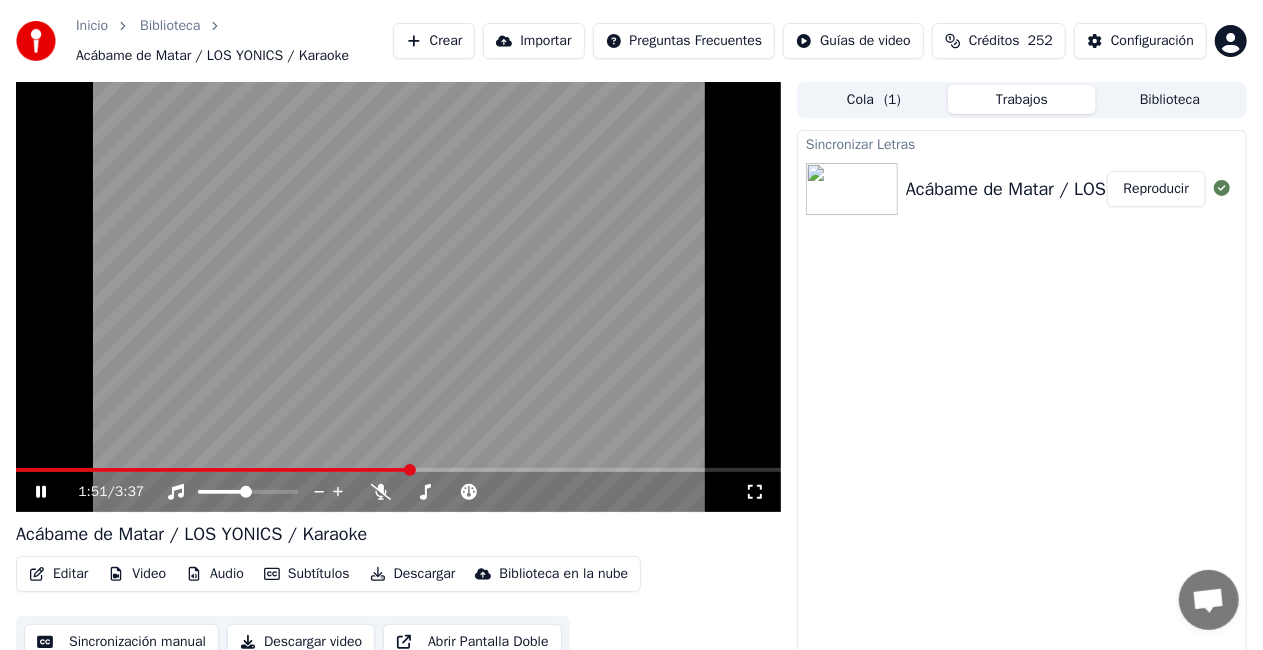 click 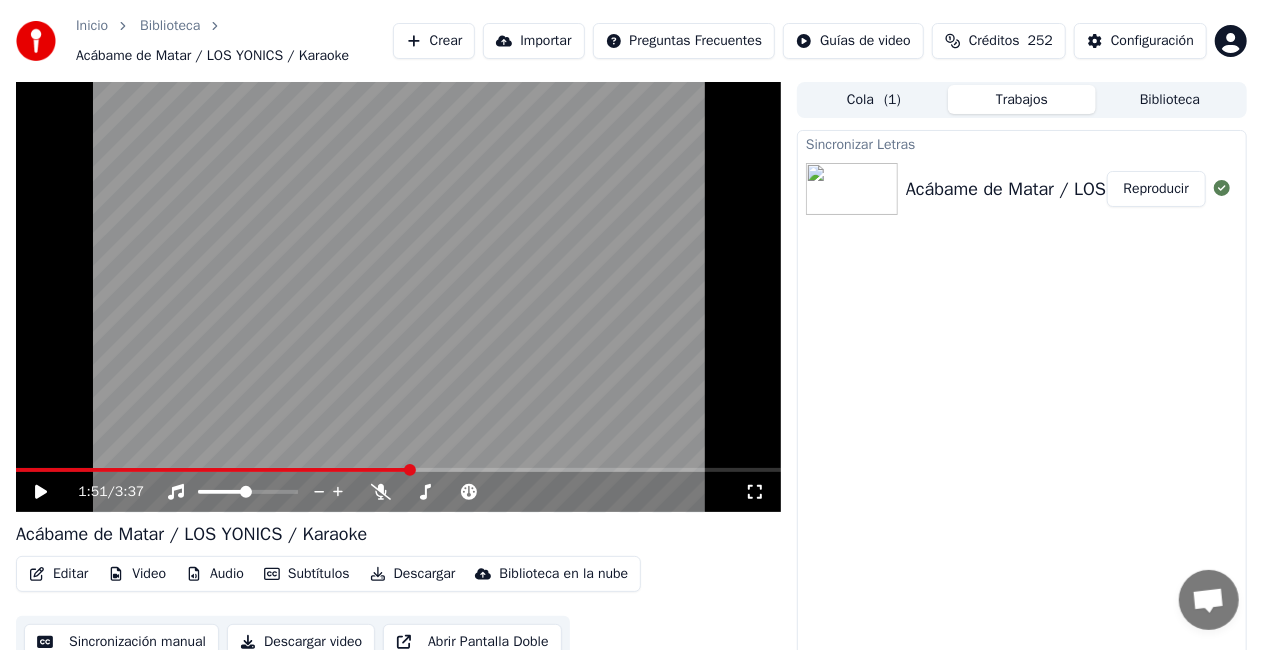 click on "Descargar" at bounding box center [413, 574] 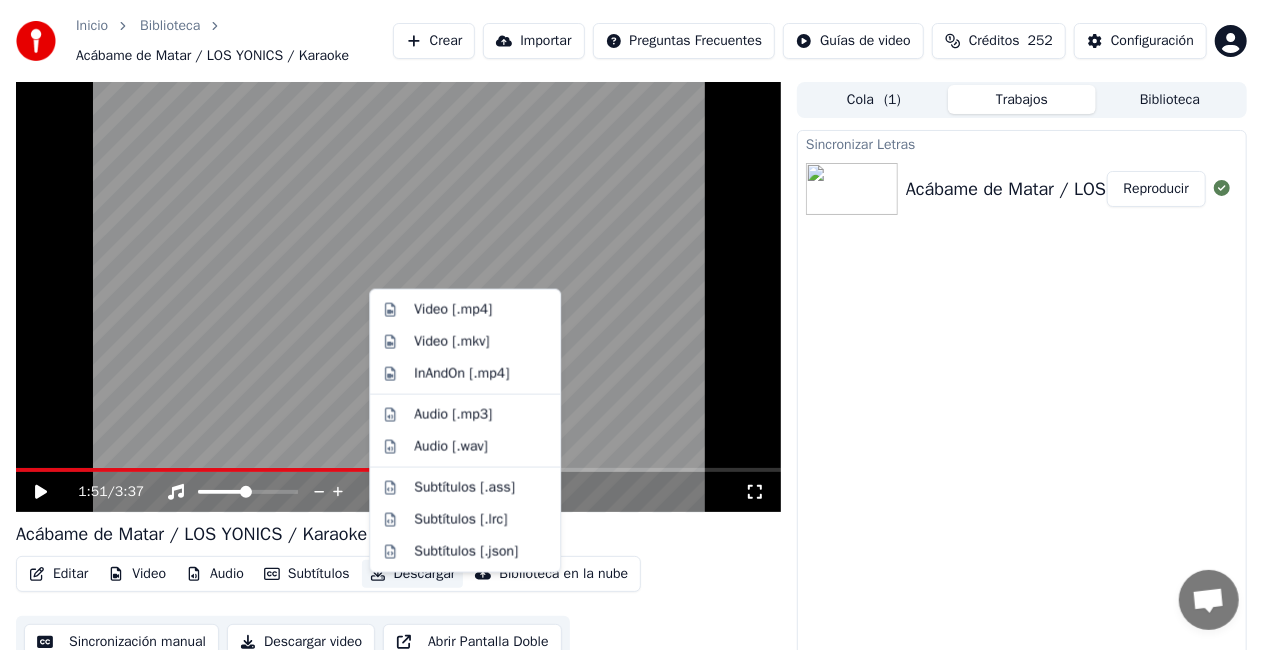 drag, startPoint x: 436, startPoint y: 308, endPoint x: 459, endPoint y: 357, distance: 54.129475 